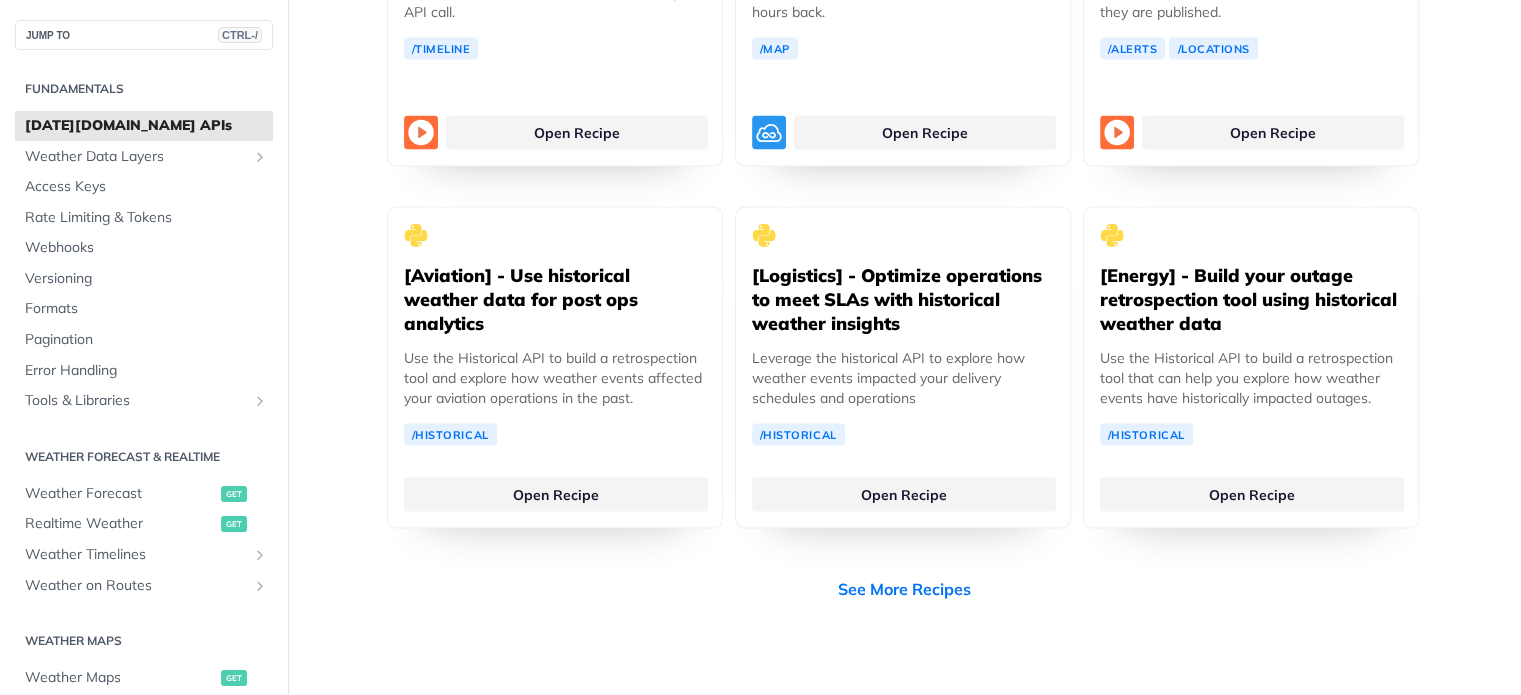 scroll, scrollTop: 3979, scrollLeft: 0, axis: vertical 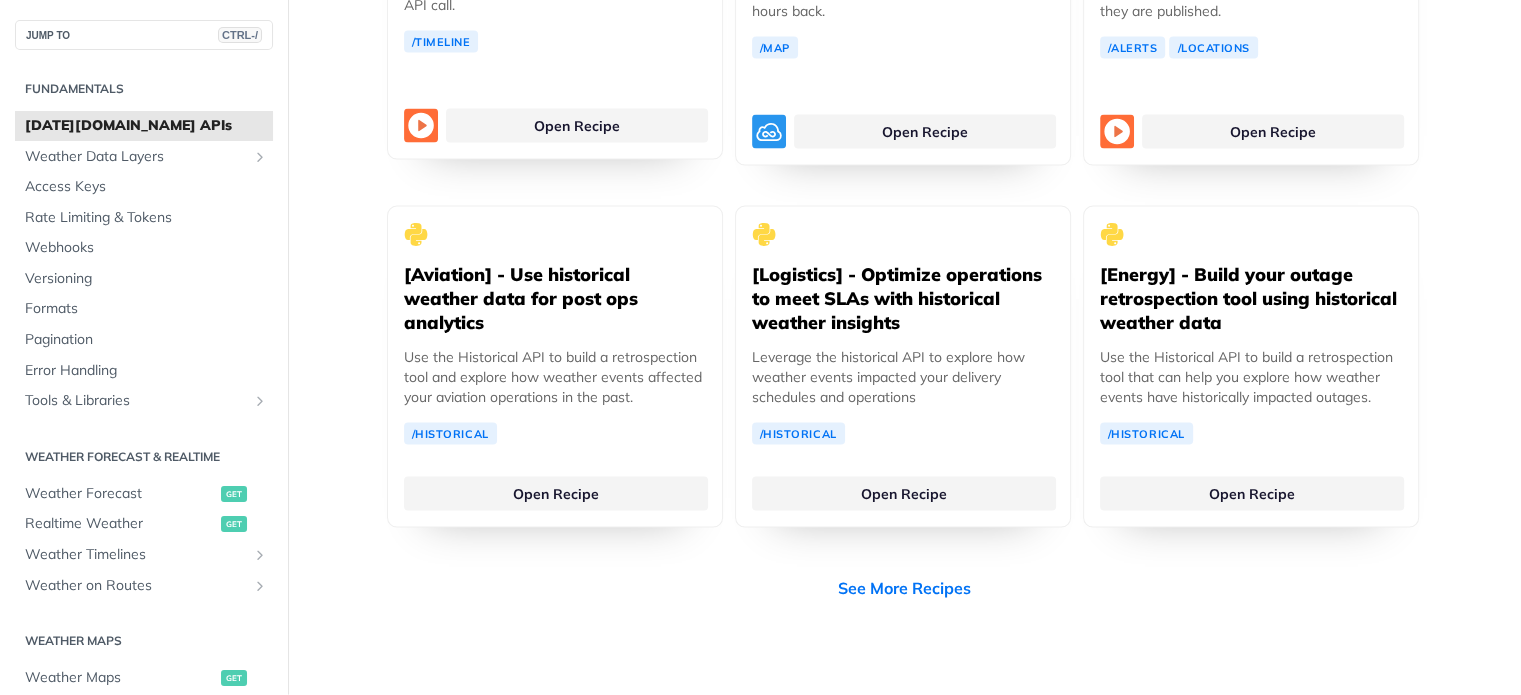 click on "Climatic forecast of >80 data points up to 15 days out and 6 hours back, all within a single API call." at bounding box center [555, -15] 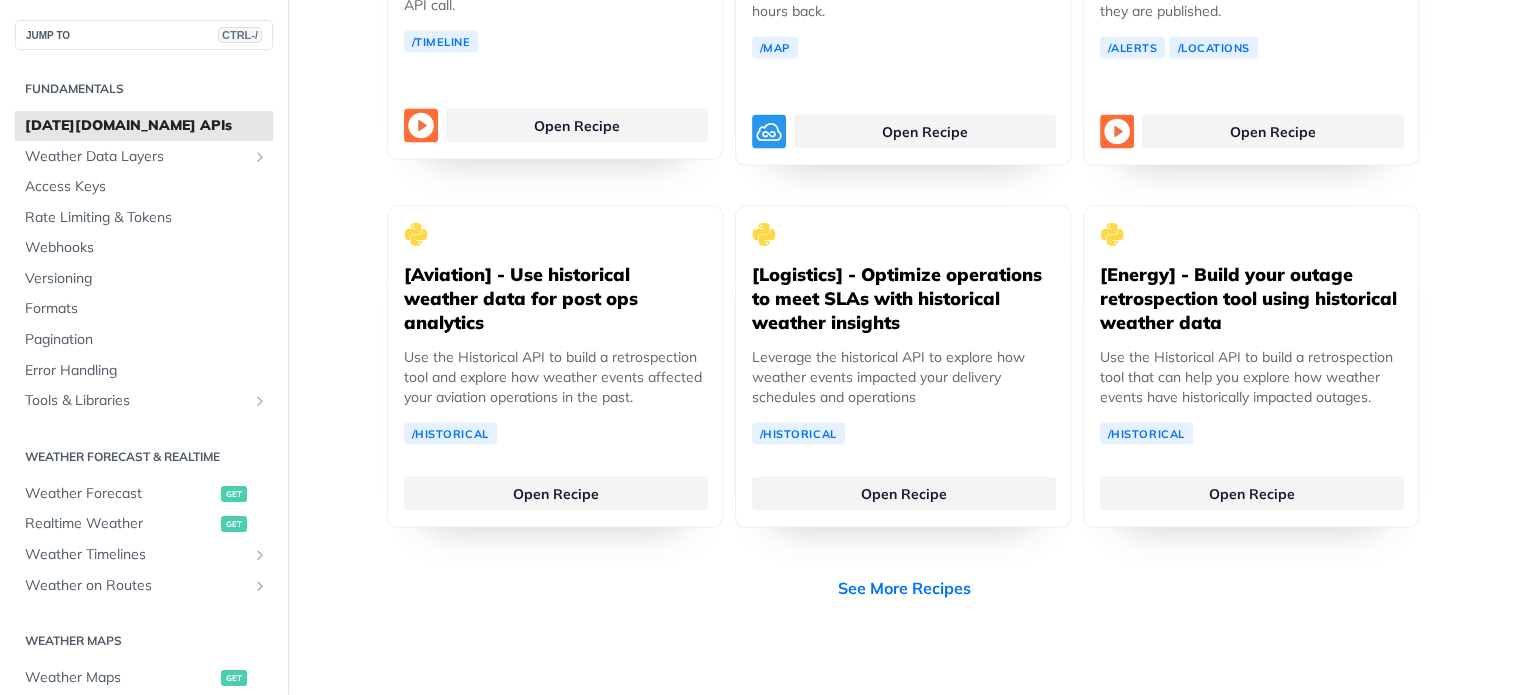 click on "Build Your Own Weather App With One Call" at bounding box center (555, -81) 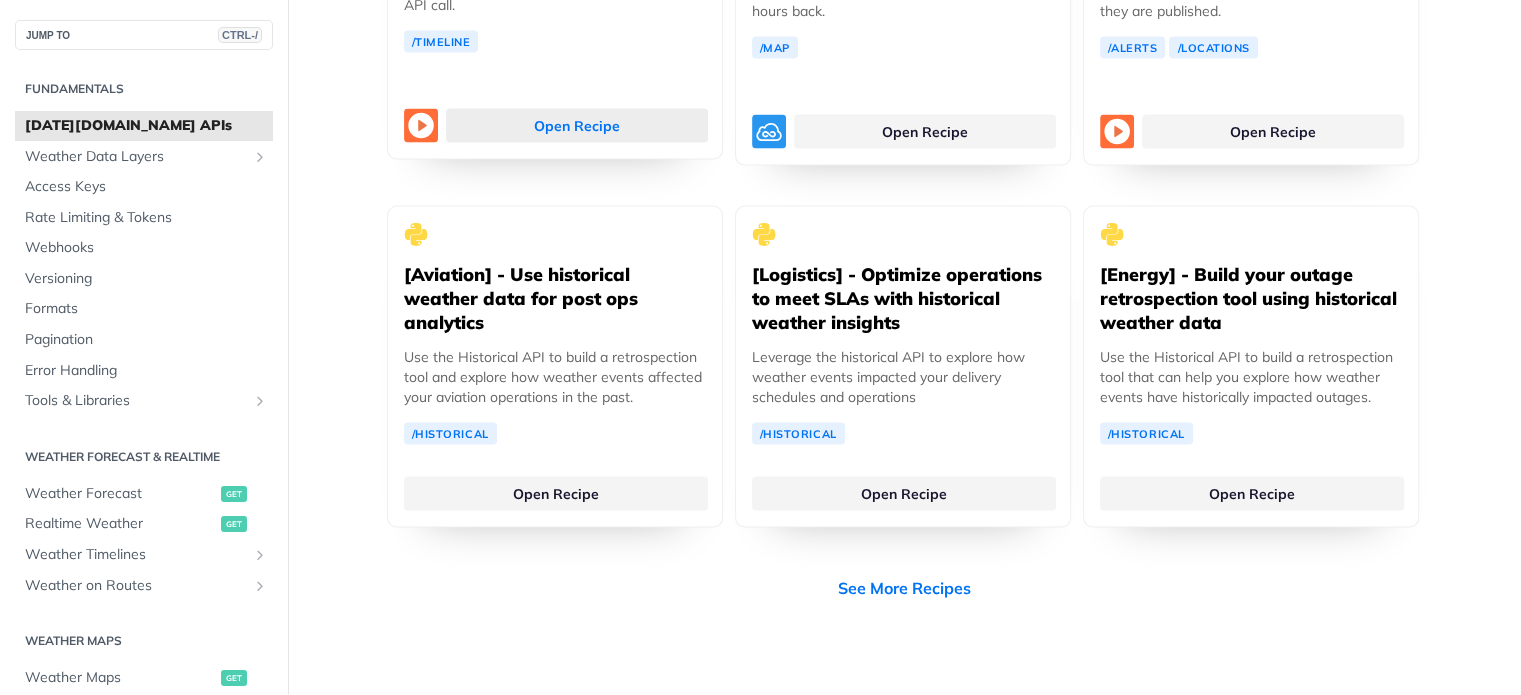 click on "Open Recipe" at bounding box center [577, 126] 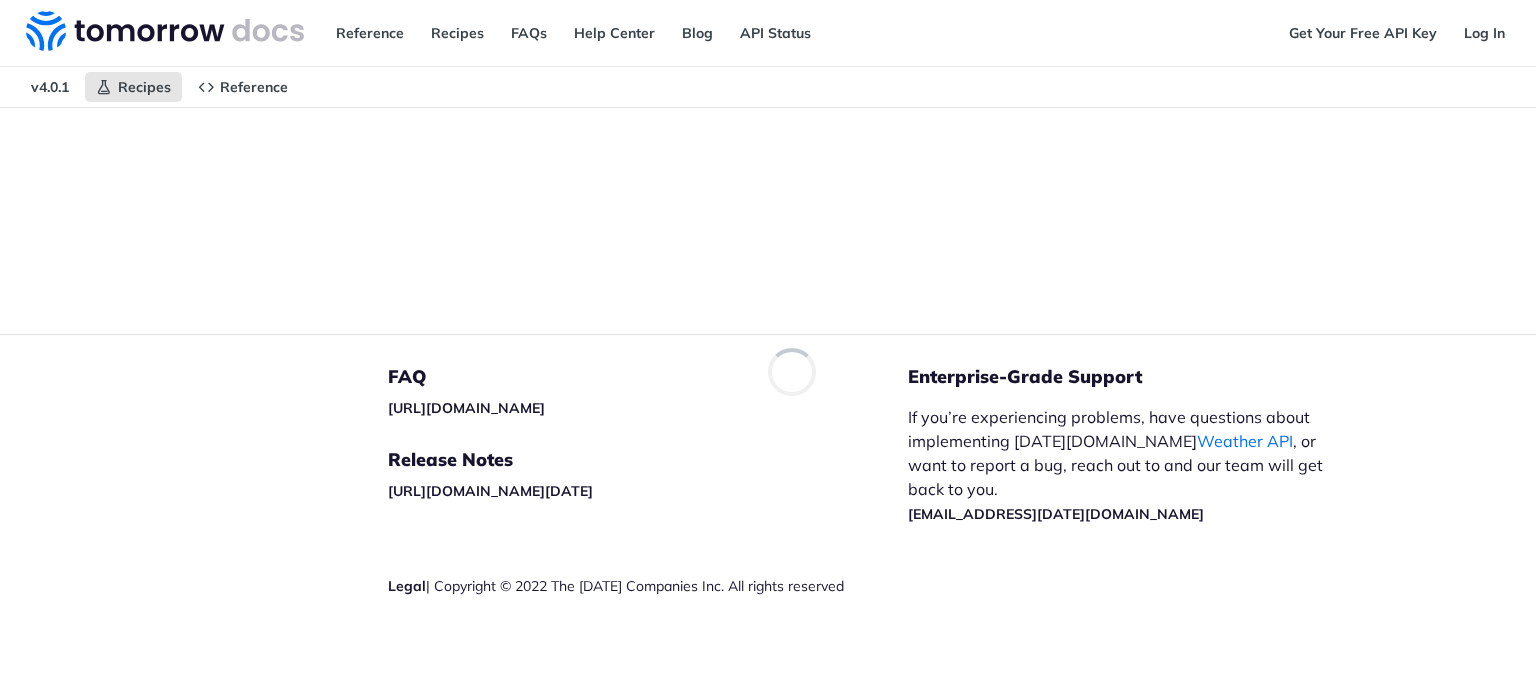 scroll, scrollTop: 0, scrollLeft: 0, axis: both 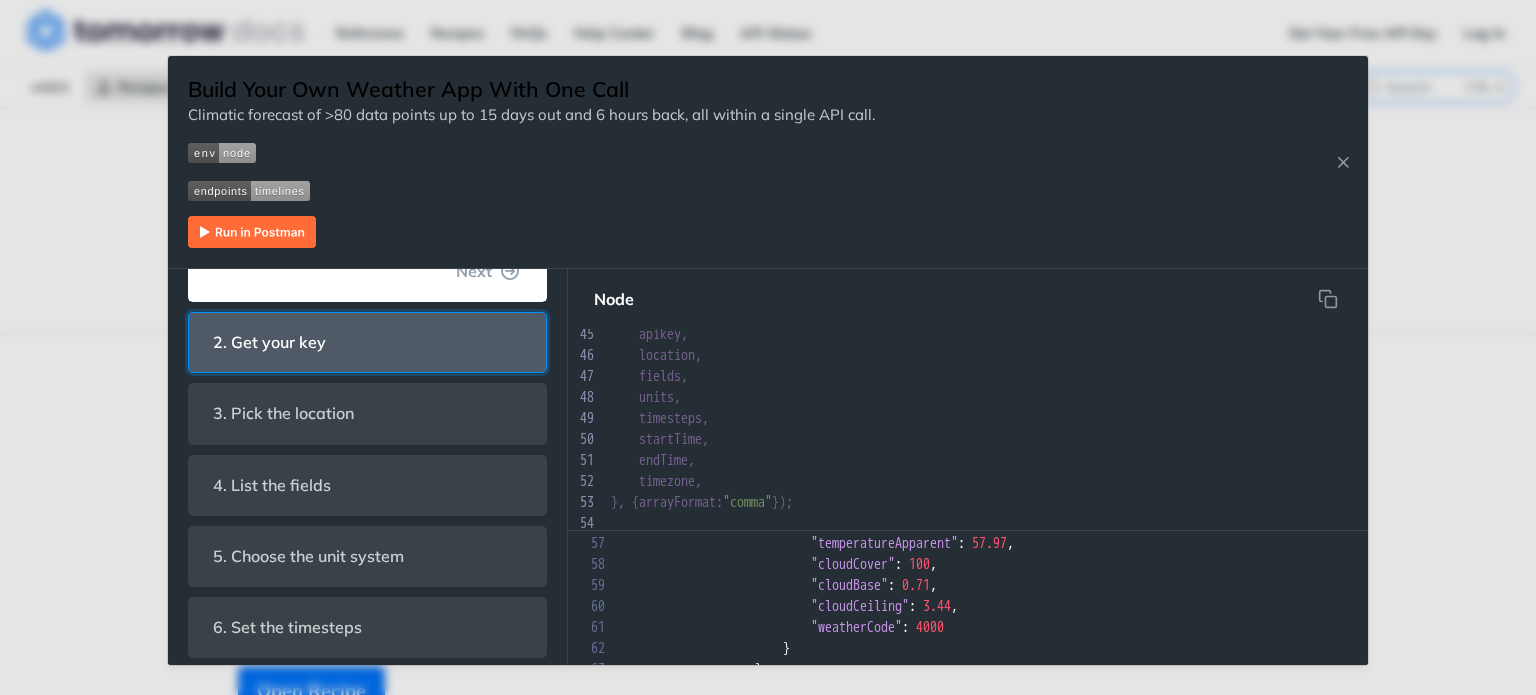 click on "2. Get your key" at bounding box center [367, 342] 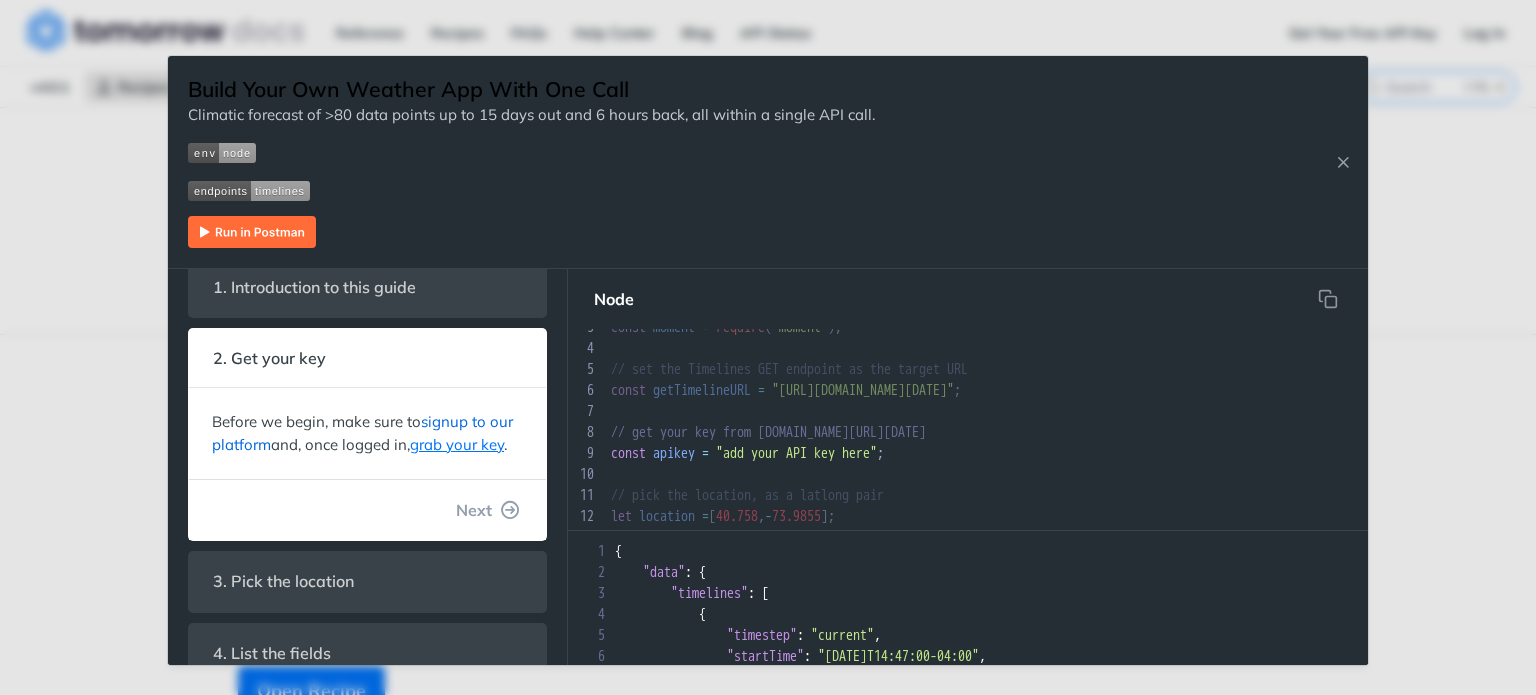 click on "signup to our platform" at bounding box center [362, 433] 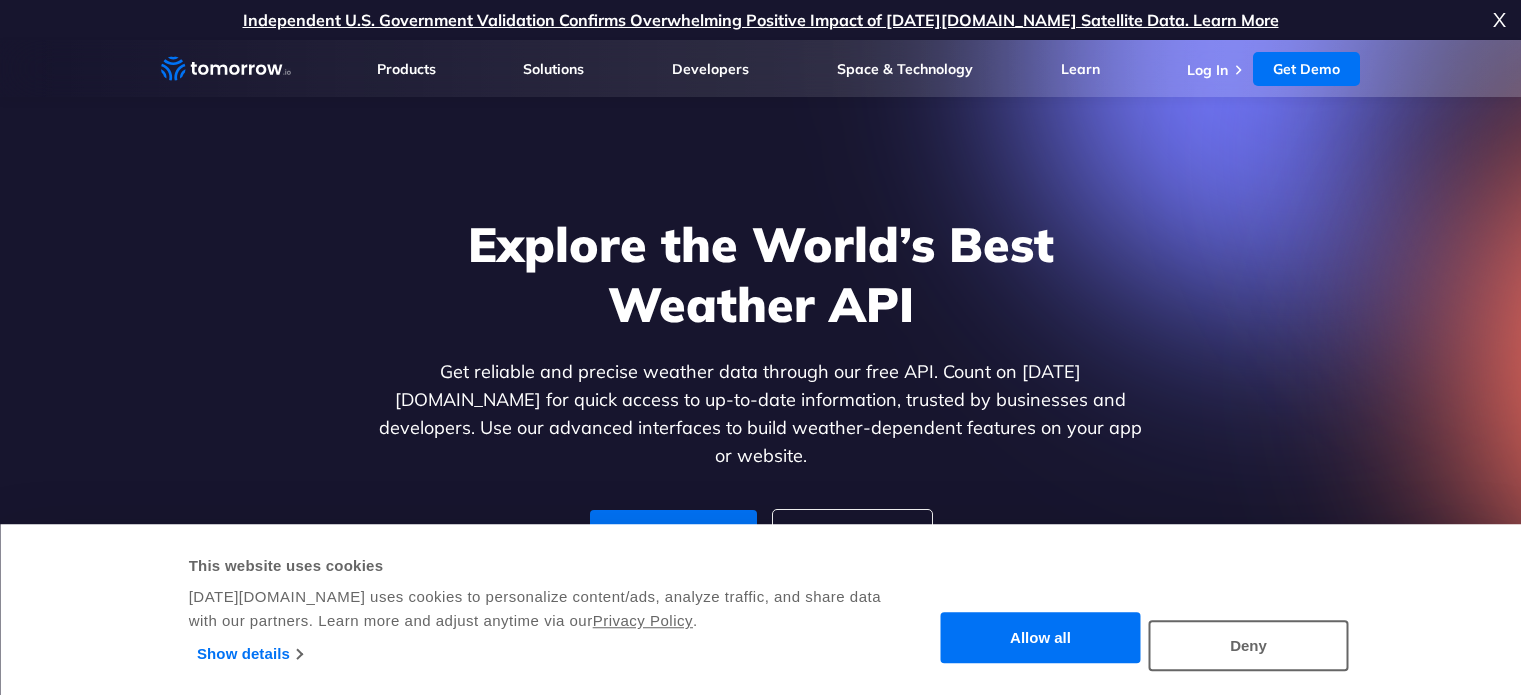 scroll, scrollTop: 0, scrollLeft: 0, axis: both 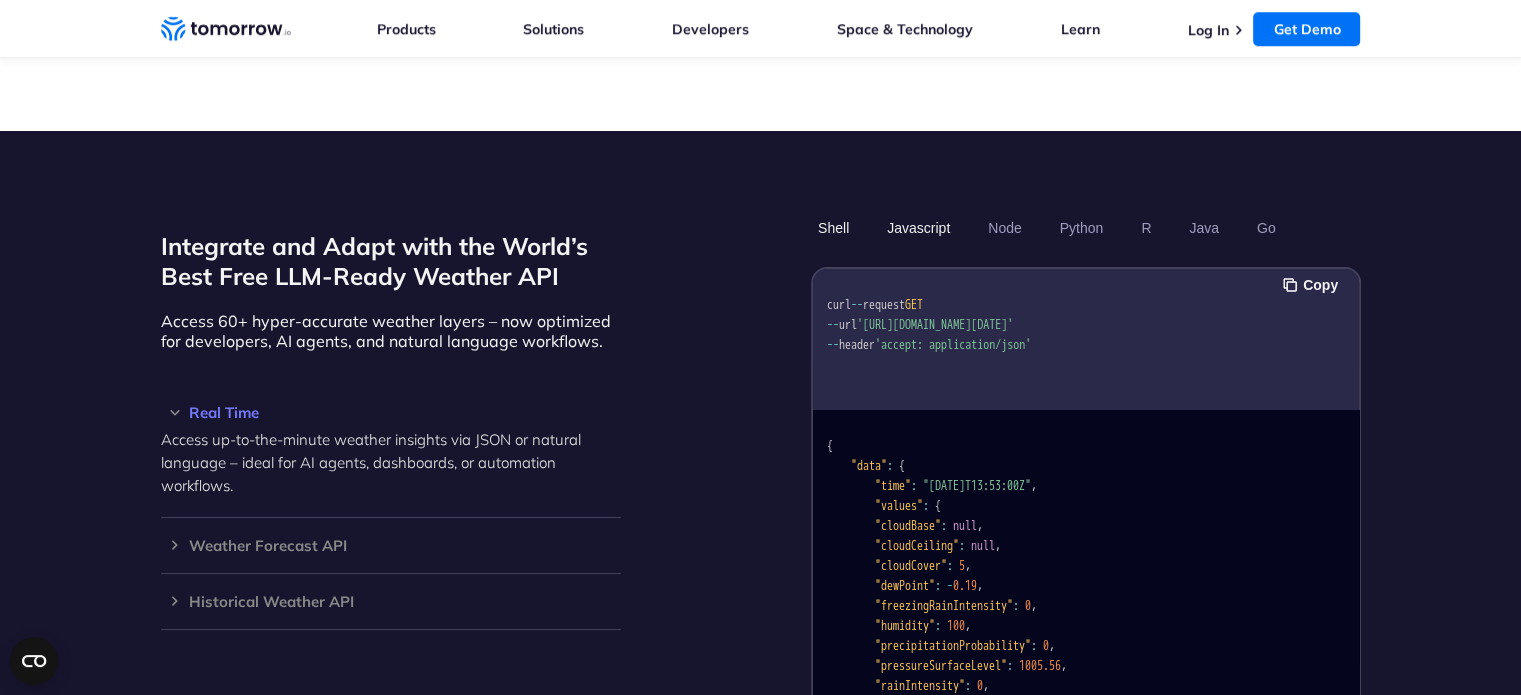 click on "Javascript" at bounding box center (918, 228) 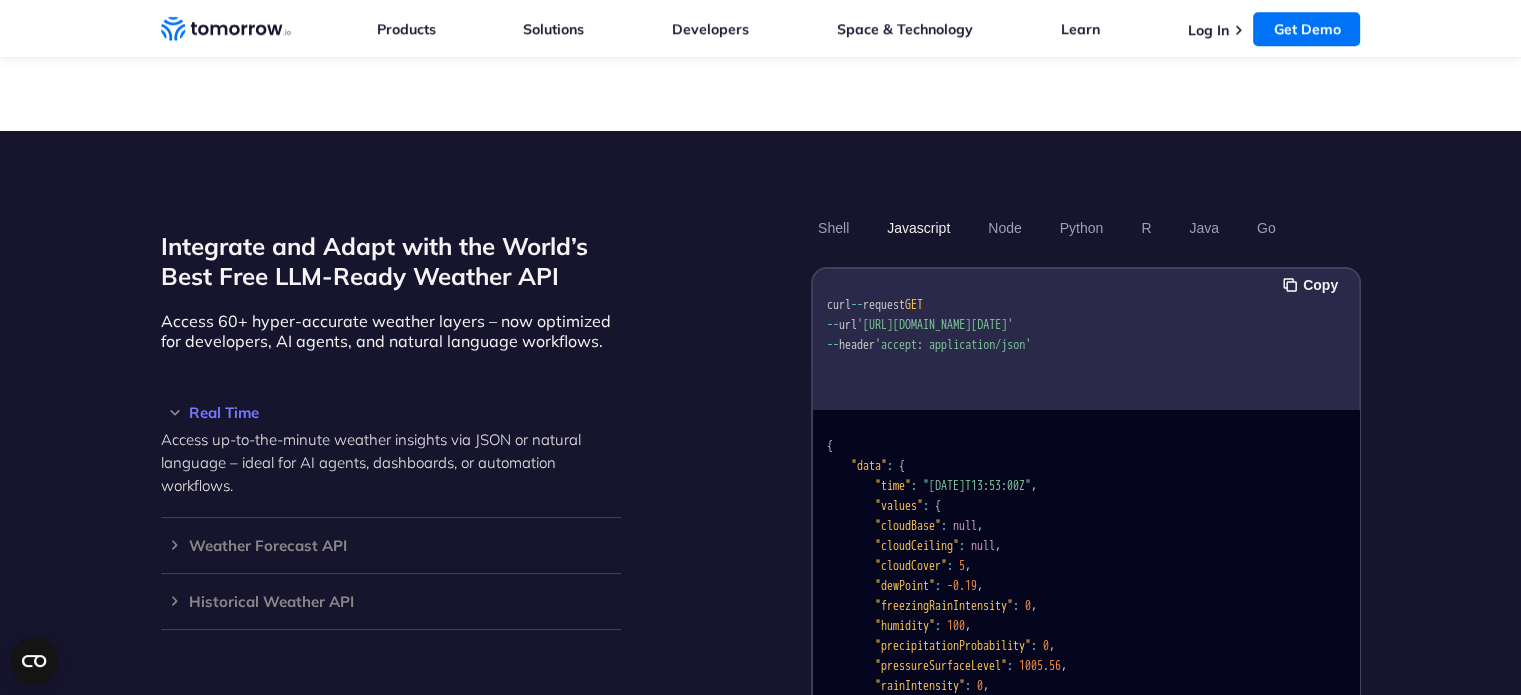 click on "Javascript" at bounding box center (918, 228) 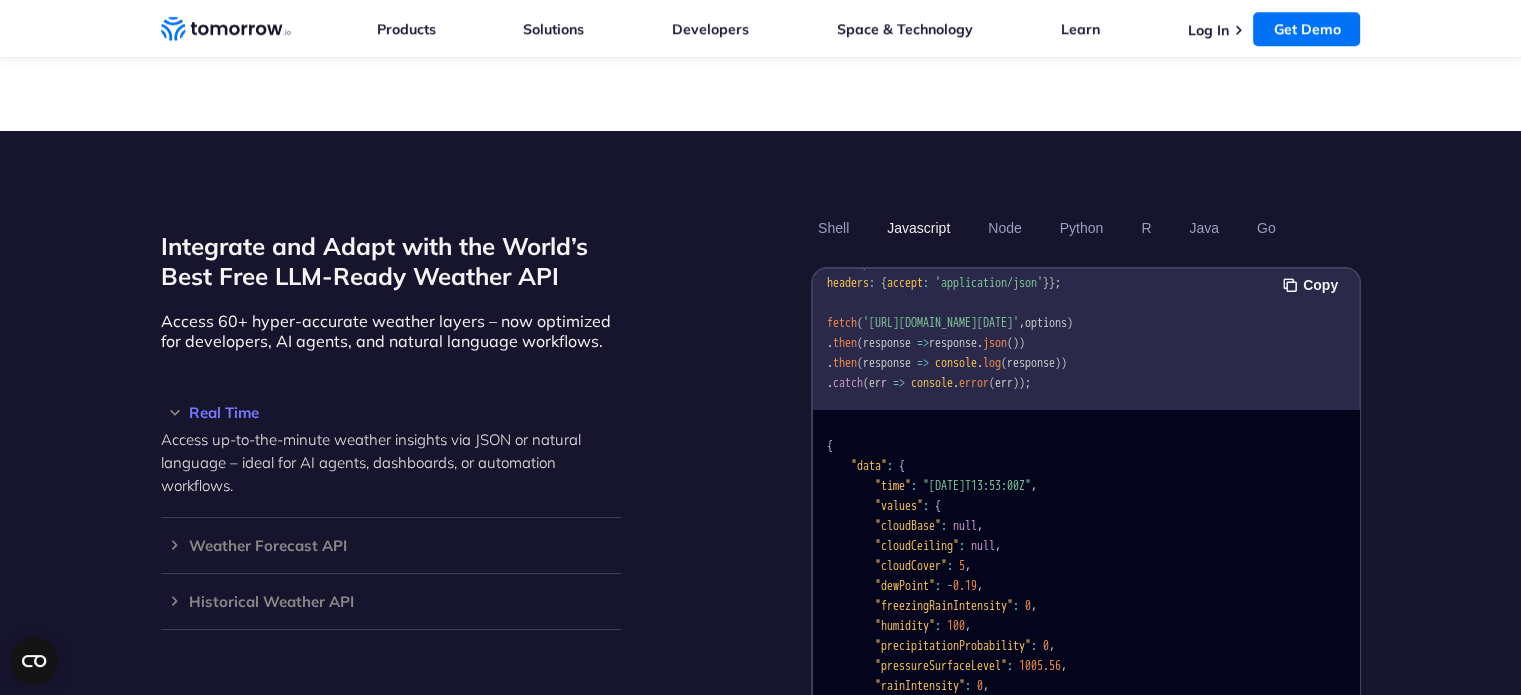 scroll, scrollTop: 0, scrollLeft: 0, axis: both 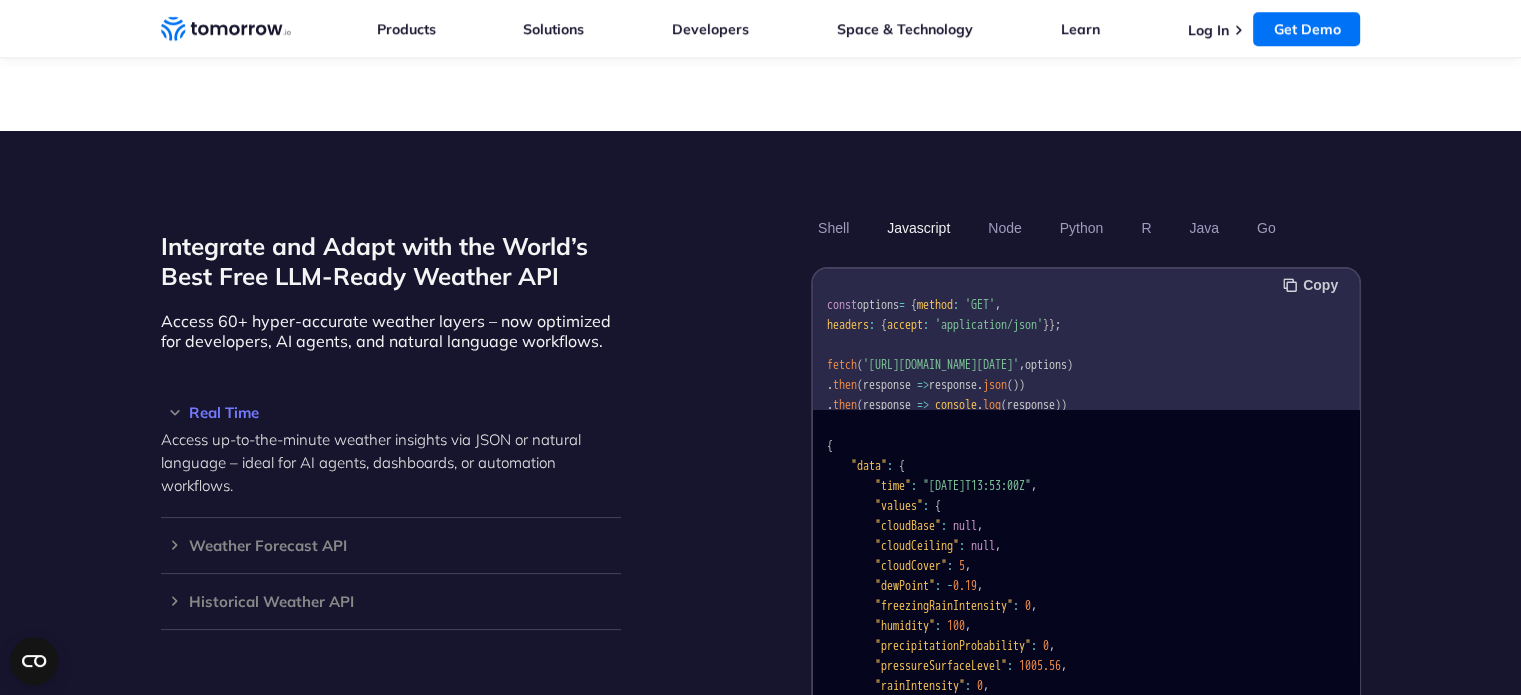 click on "Copy" at bounding box center (1313, 285) 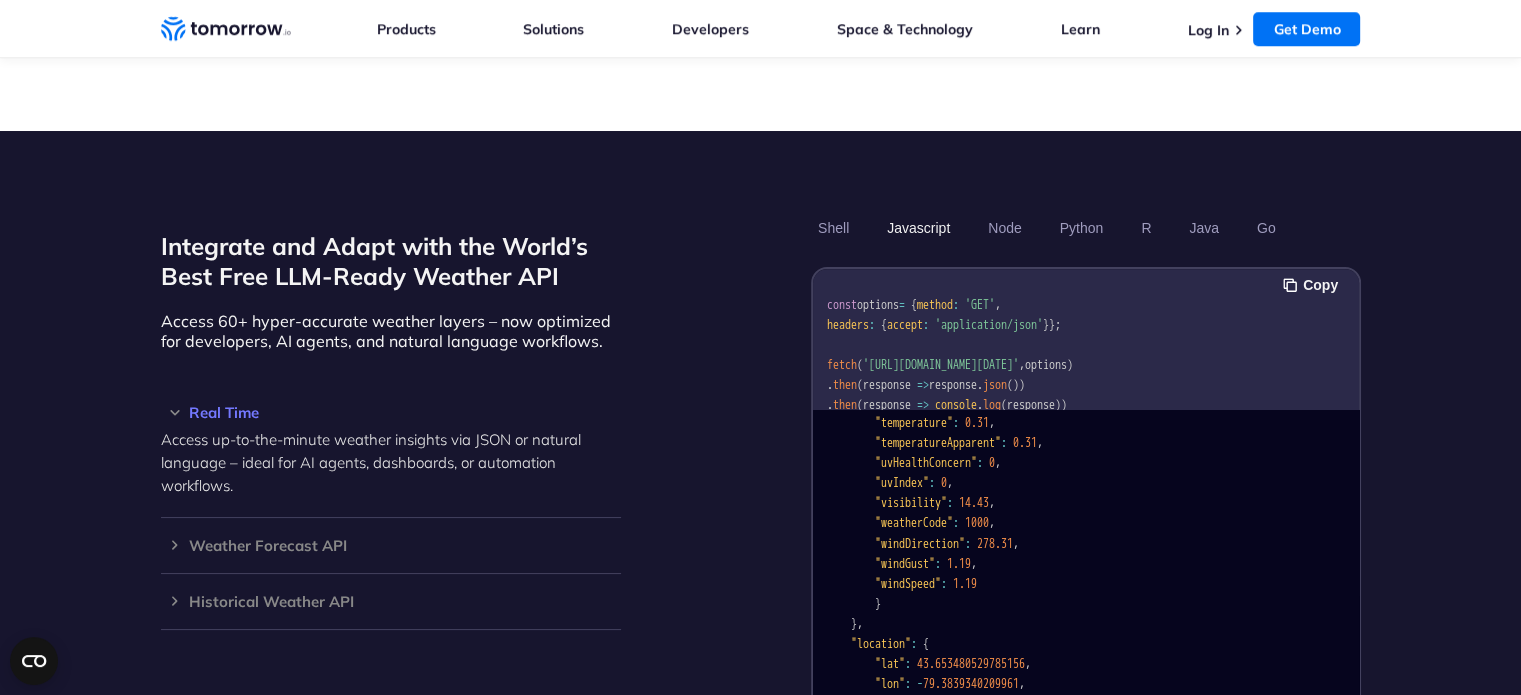 scroll, scrollTop: 400, scrollLeft: 0, axis: vertical 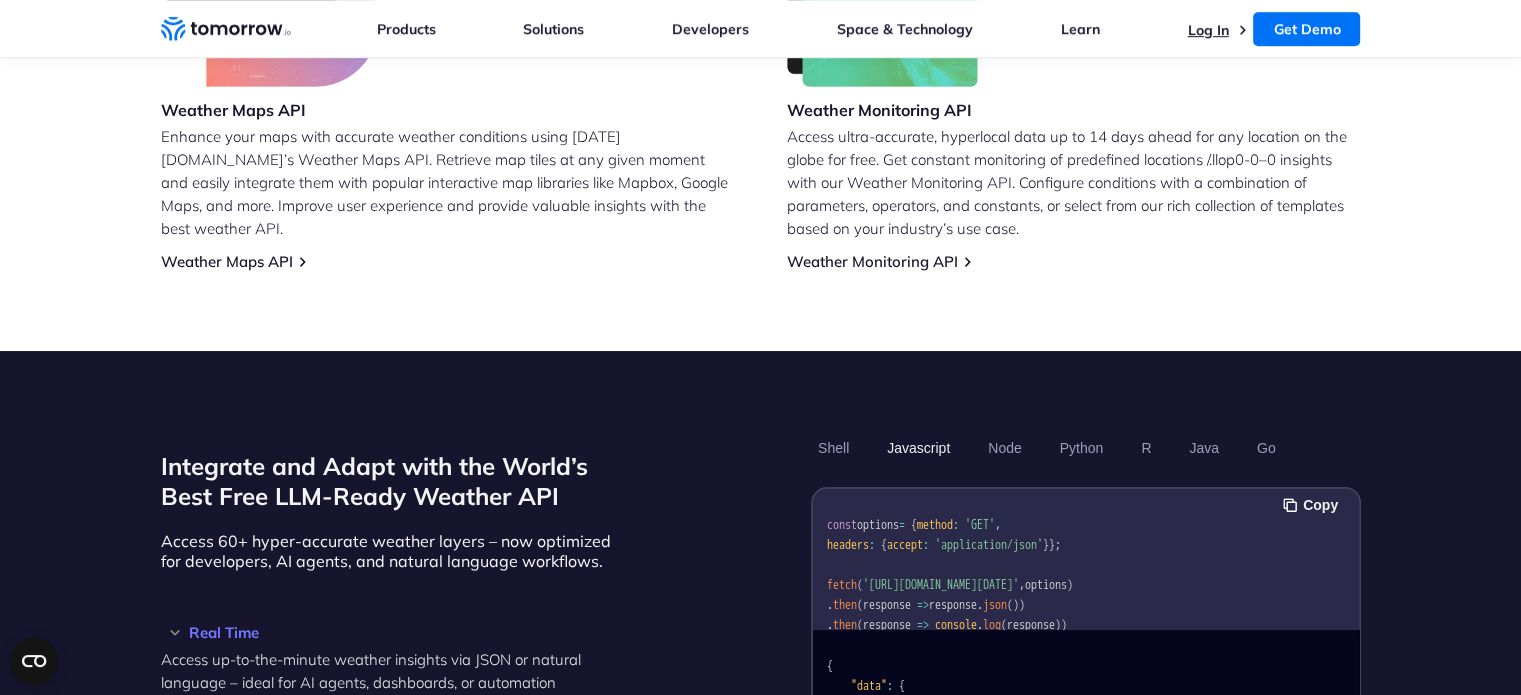 click on "Log In" at bounding box center [1207, 30] 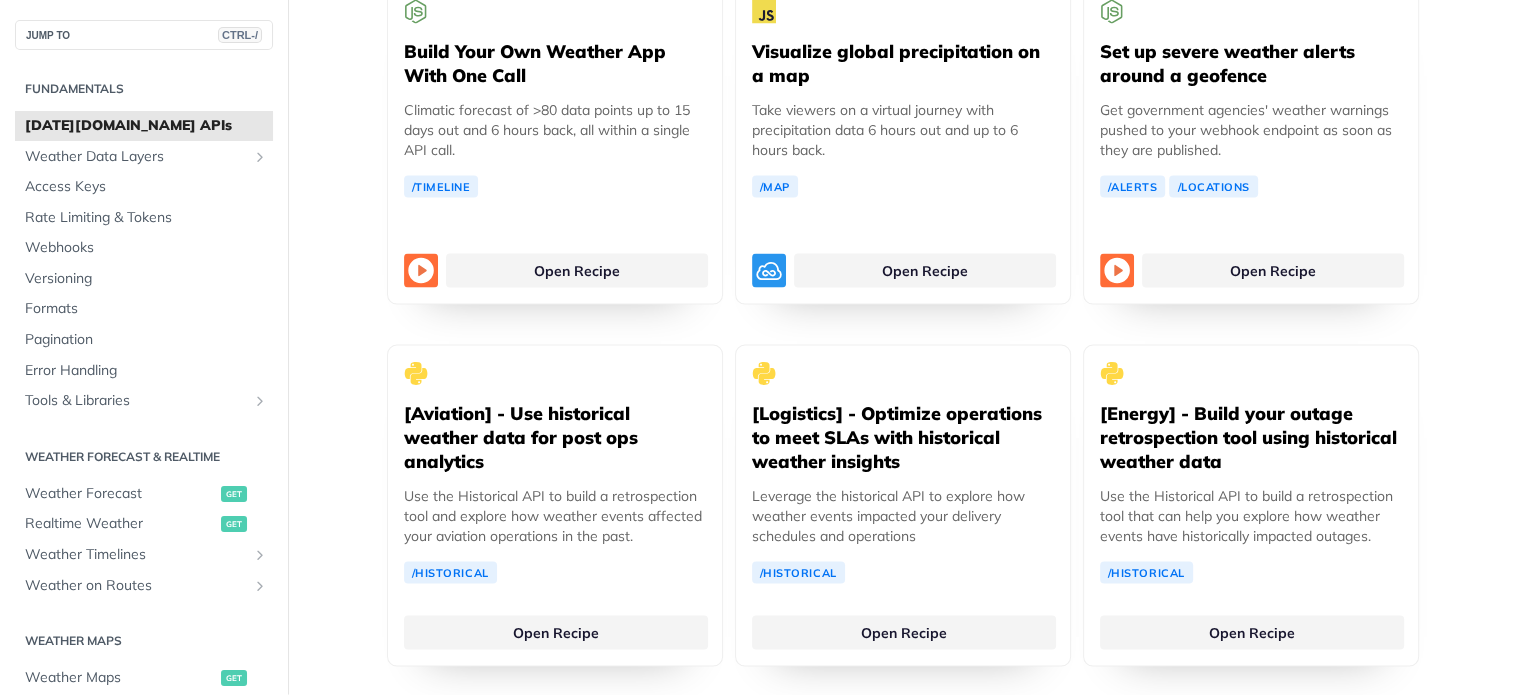 scroll, scrollTop: 3839, scrollLeft: 0, axis: vertical 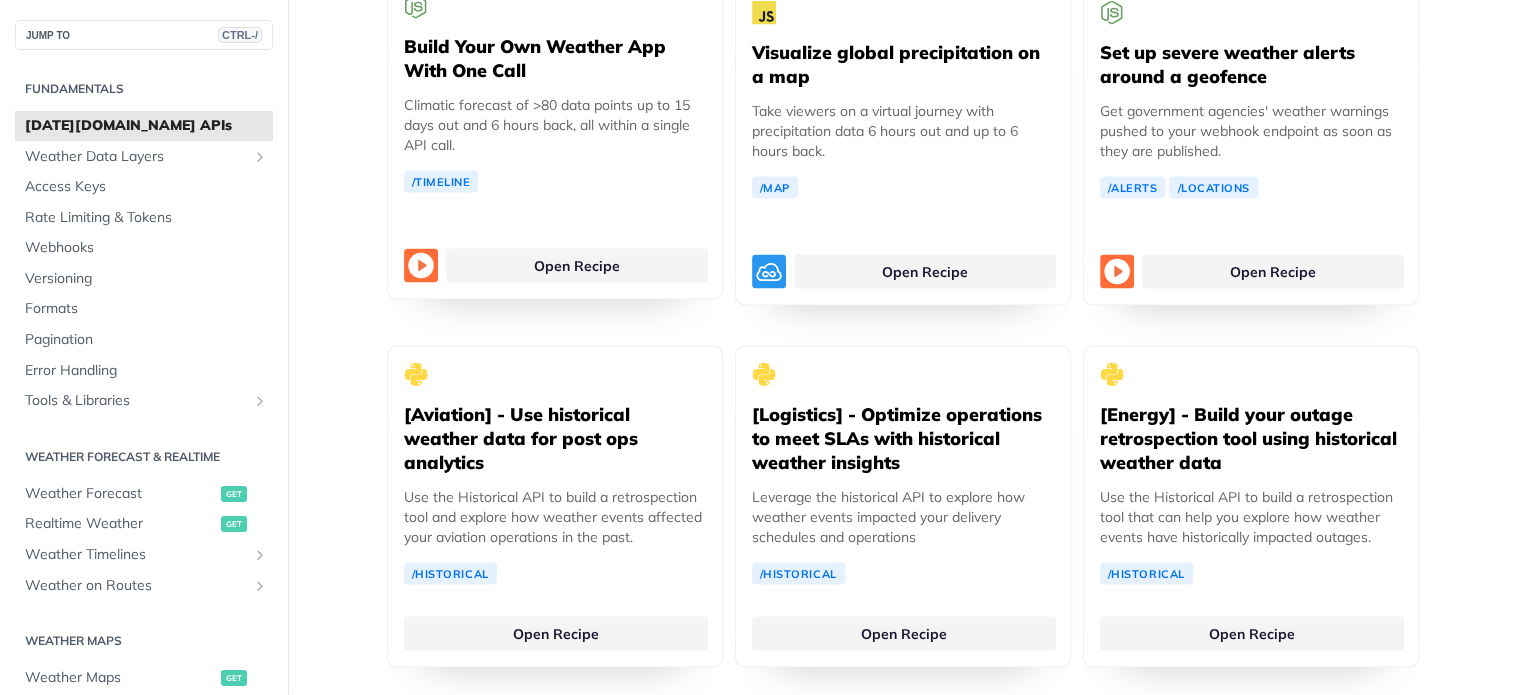 click on "Build Your Own Weather App With One Call" at bounding box center [555, 59] 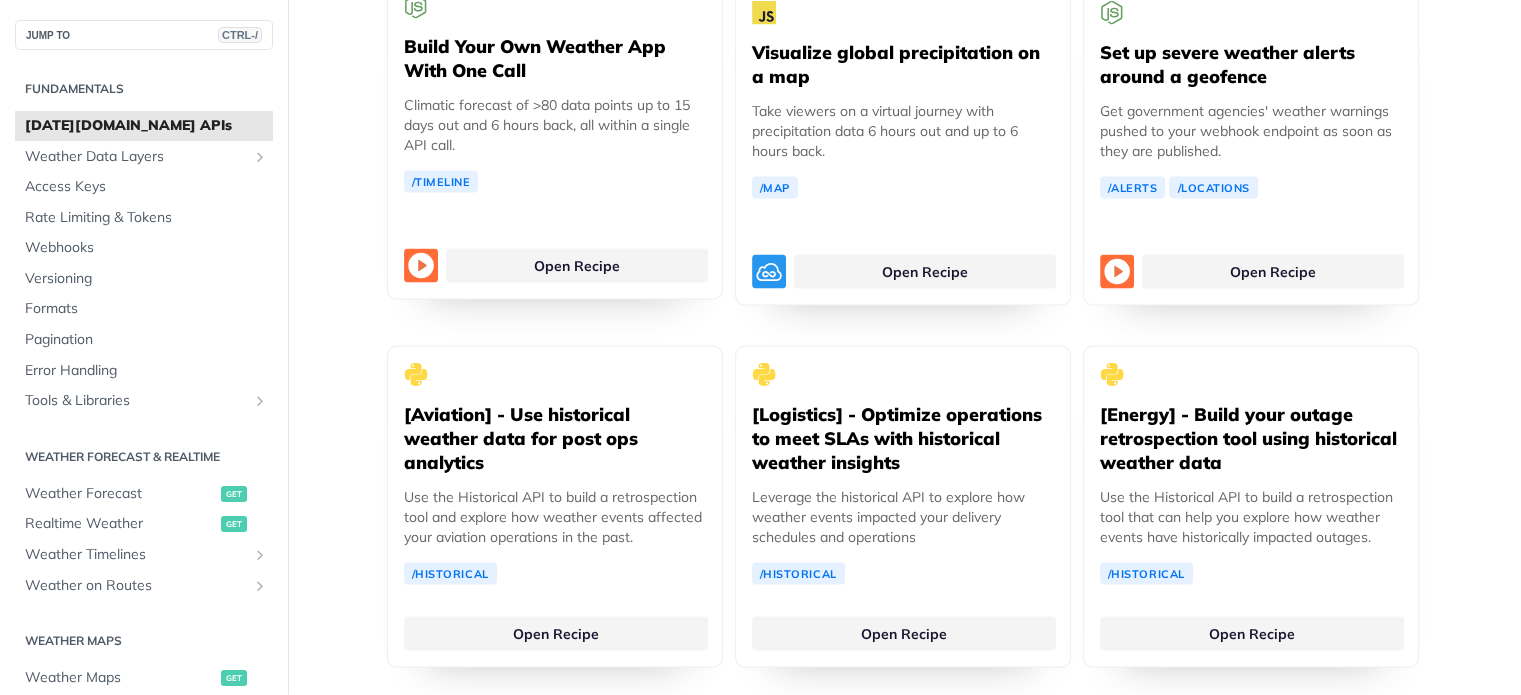 click on "Build Your Own Weather App With One Call" at bounding box center (555, 59) 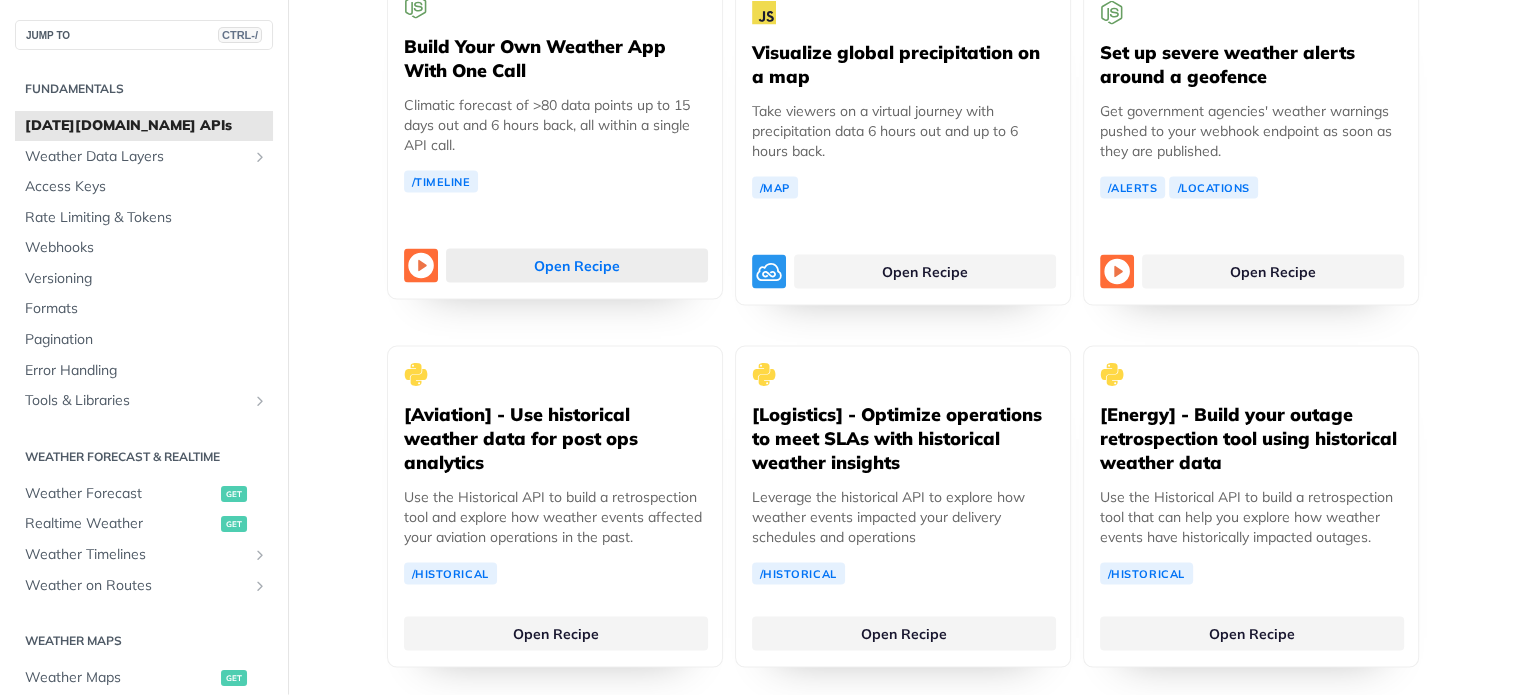 click on "Open Recipe" at bounding box center (577, 266) 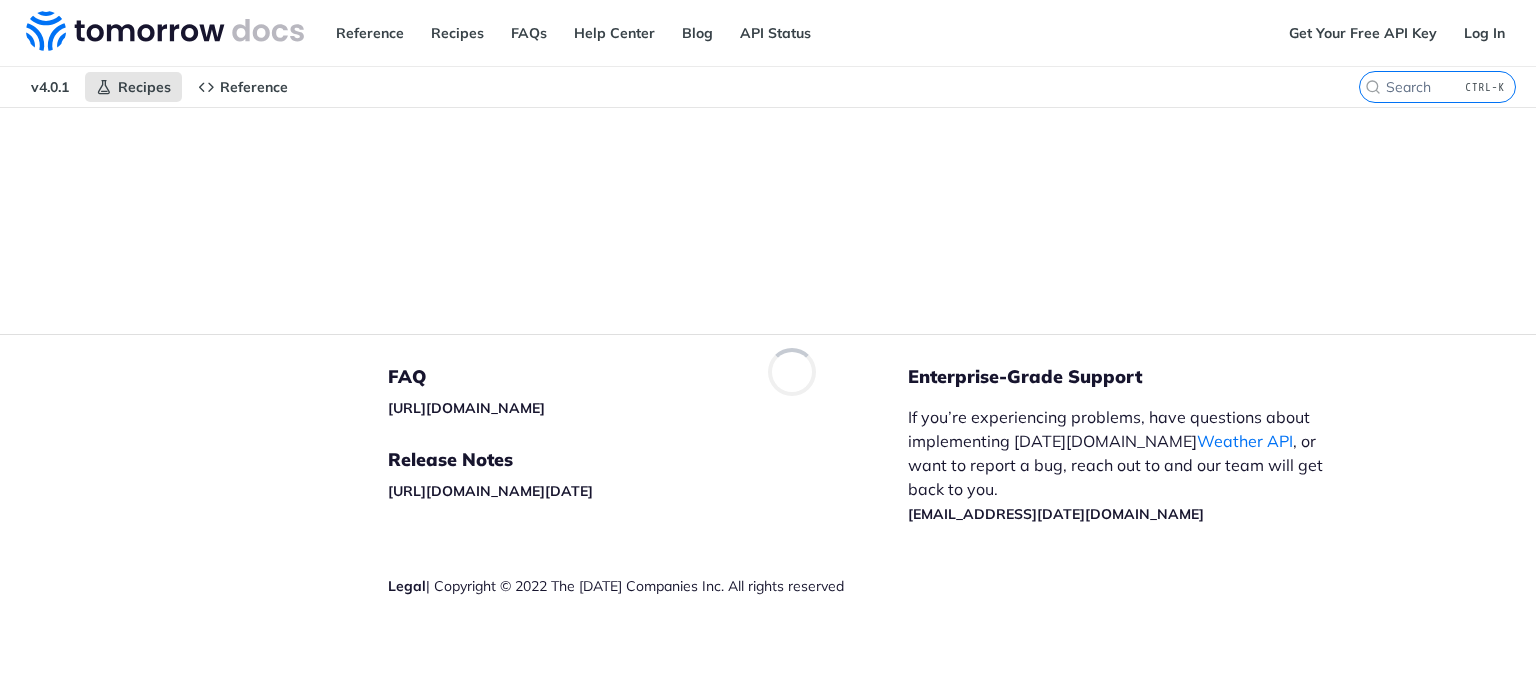 scroll, scrollTop: 0, scrollLeft: 0, axis: both 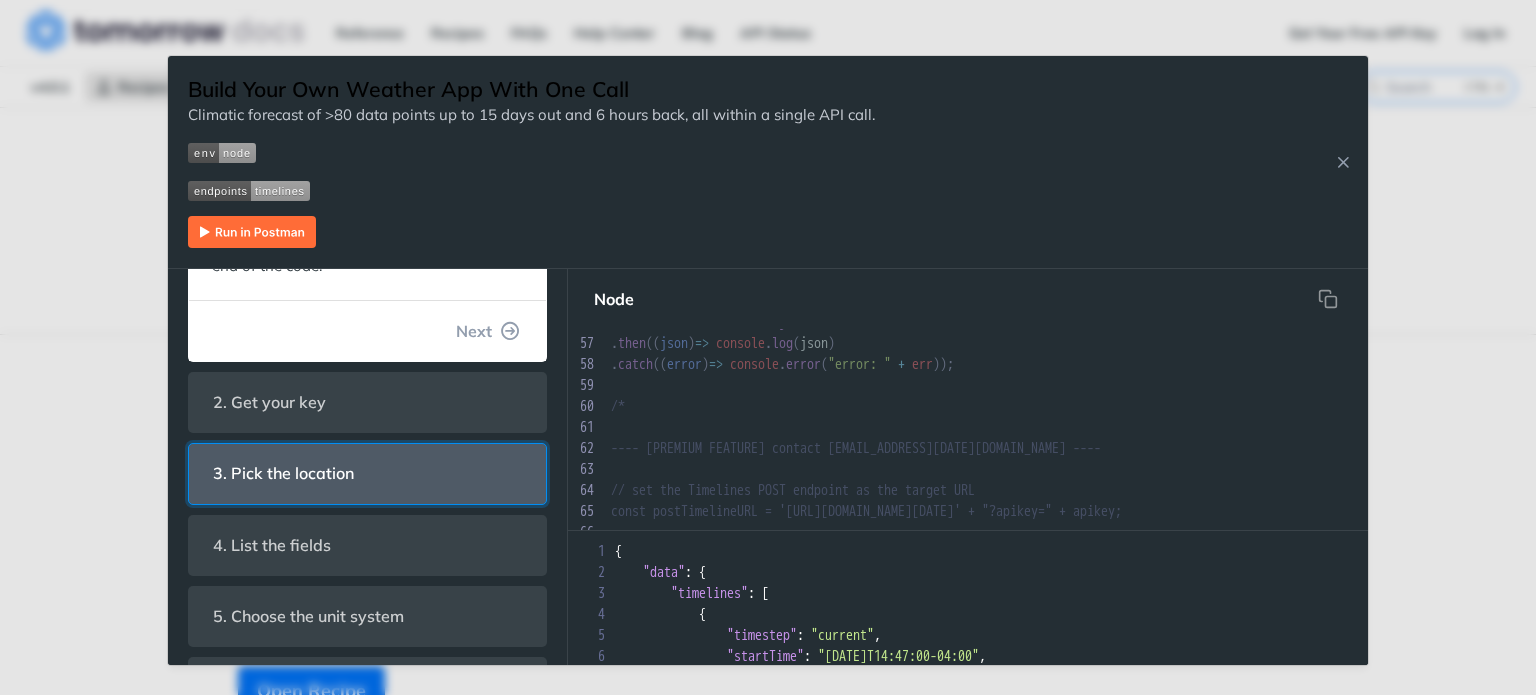 click on "3. Pick the location" at bounding box center (367, 473) 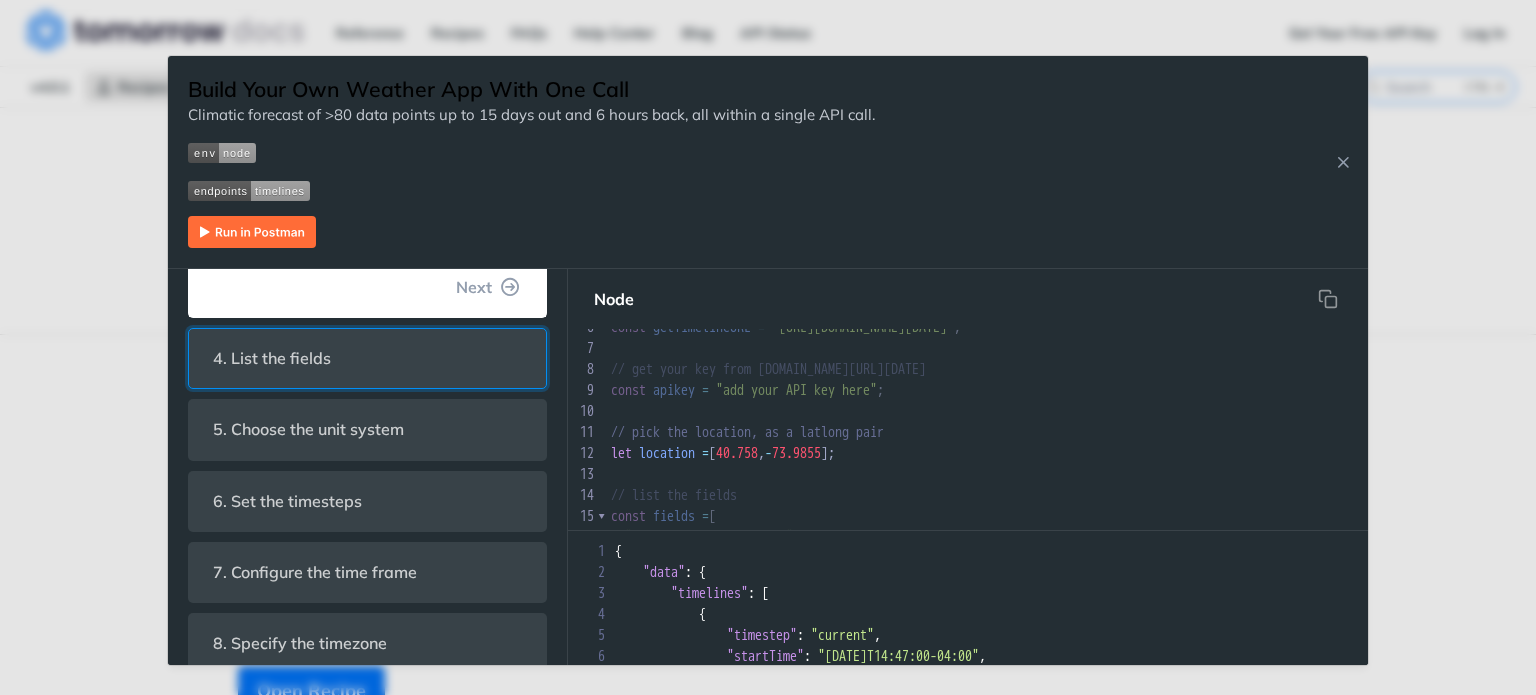 click on "4. List the fields" at bounding box center (367, 358) 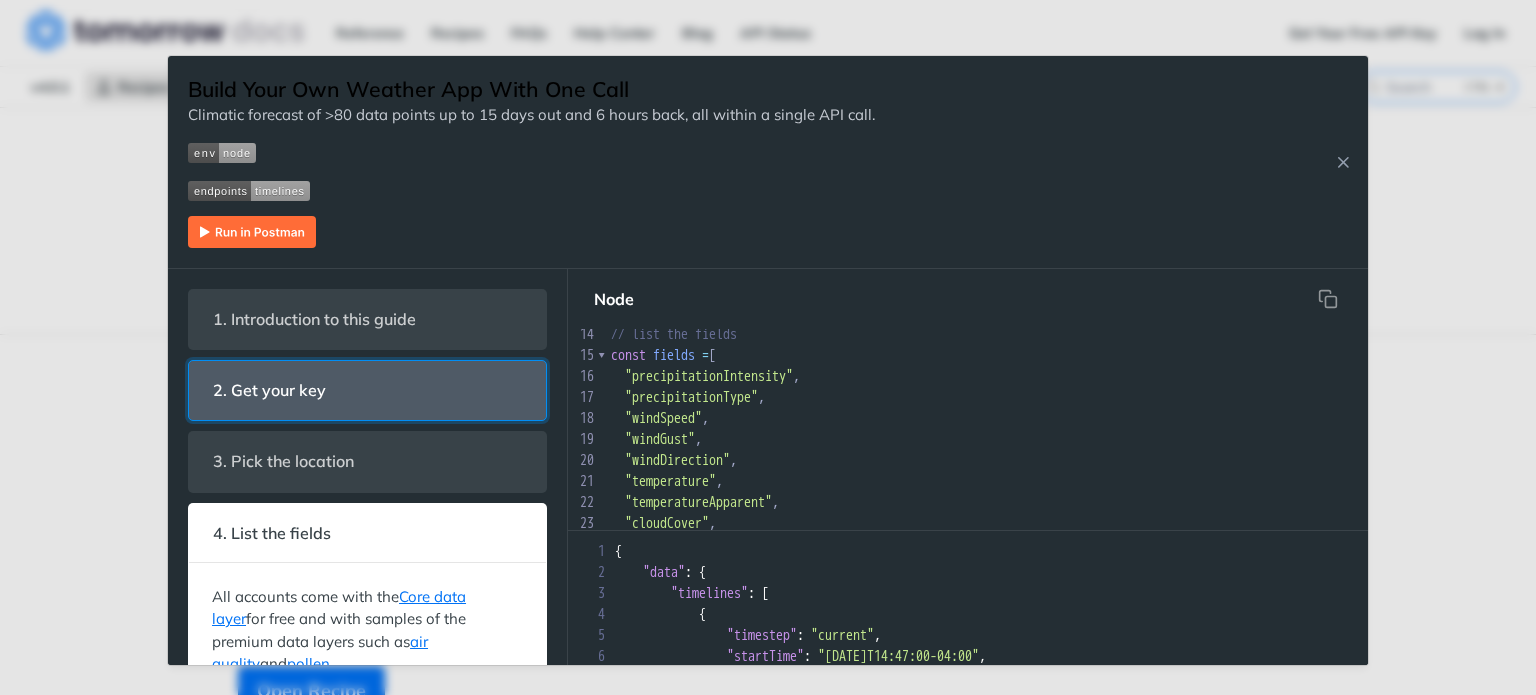 click on "2. Get your key" at bounding box center [367, 390] 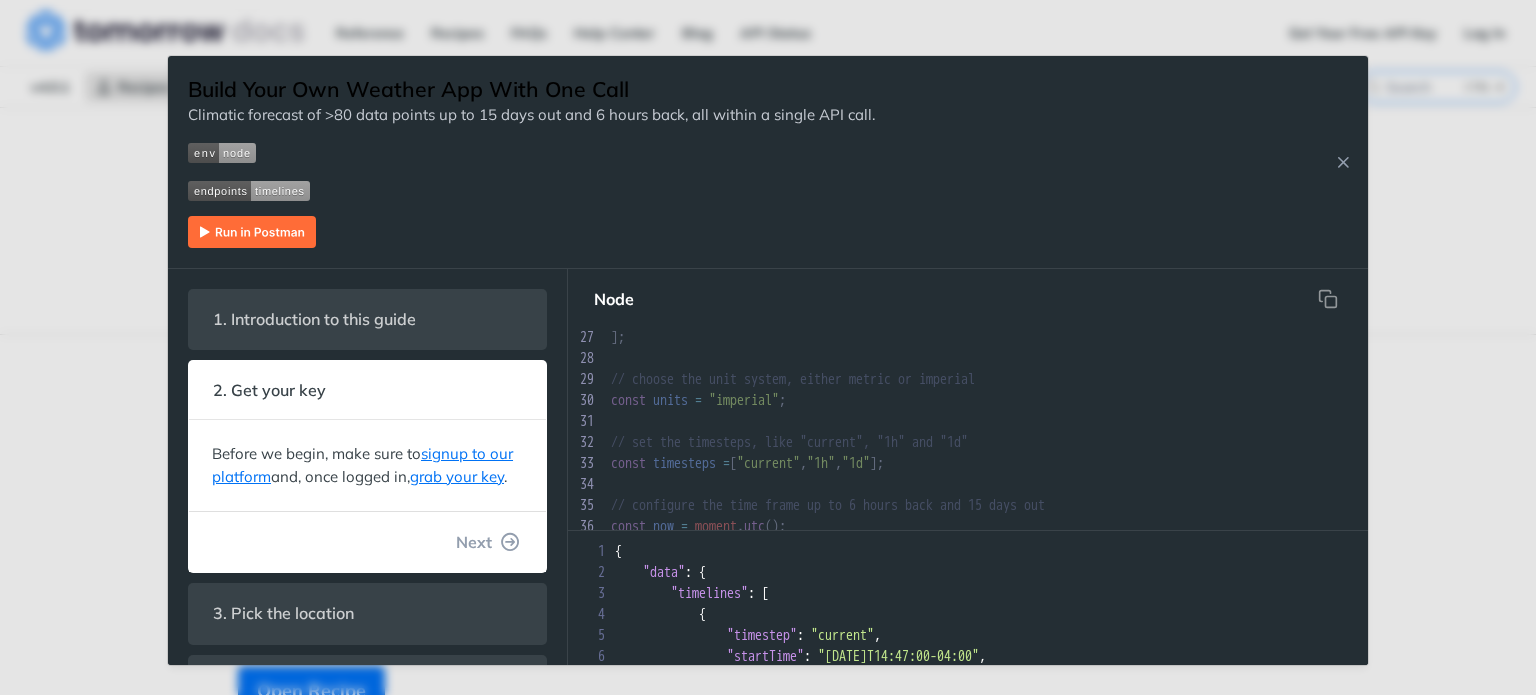 type on "​" 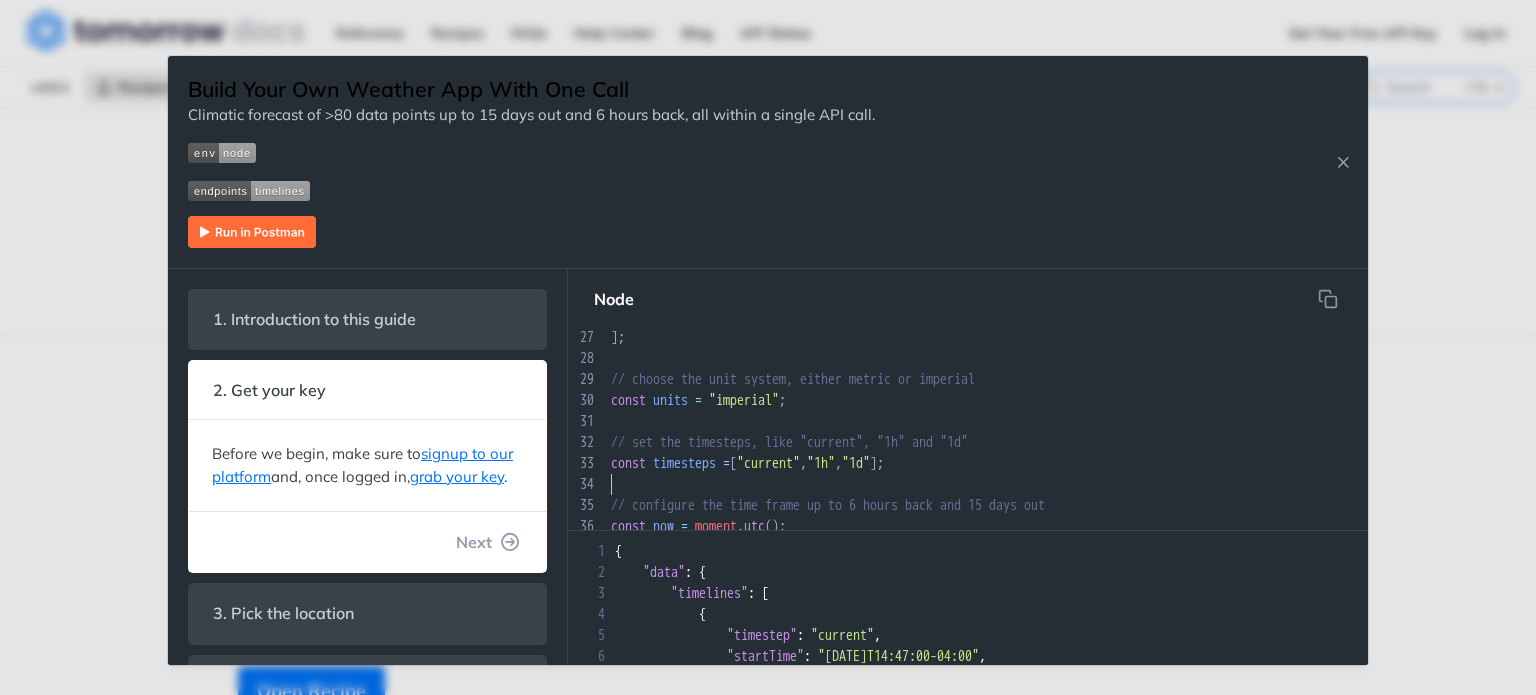 type 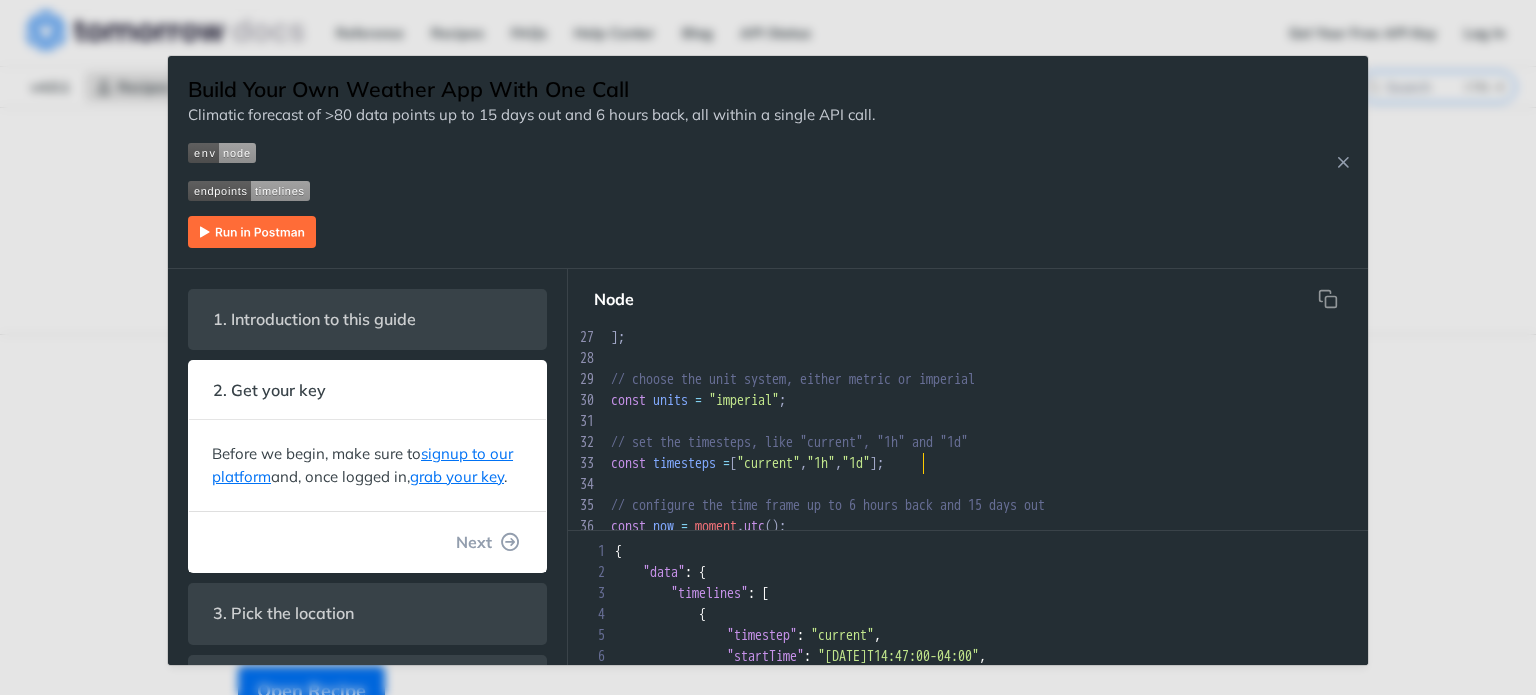 drag, startPoint x: 966, startPoint y: 482, endPoint x: 924, endPoint y: 476, distance: 42.426407 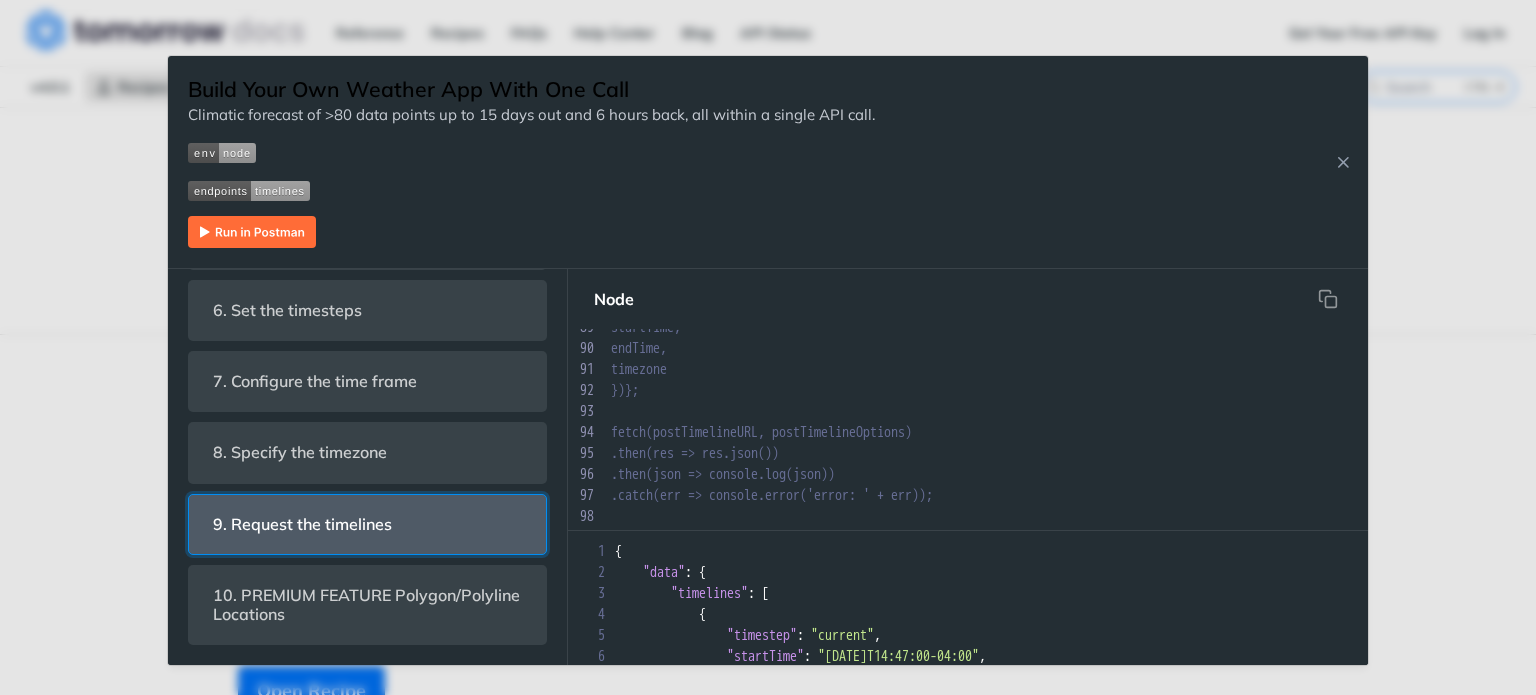 click on "9. Request the timelines" at bounding box center [302, 524] 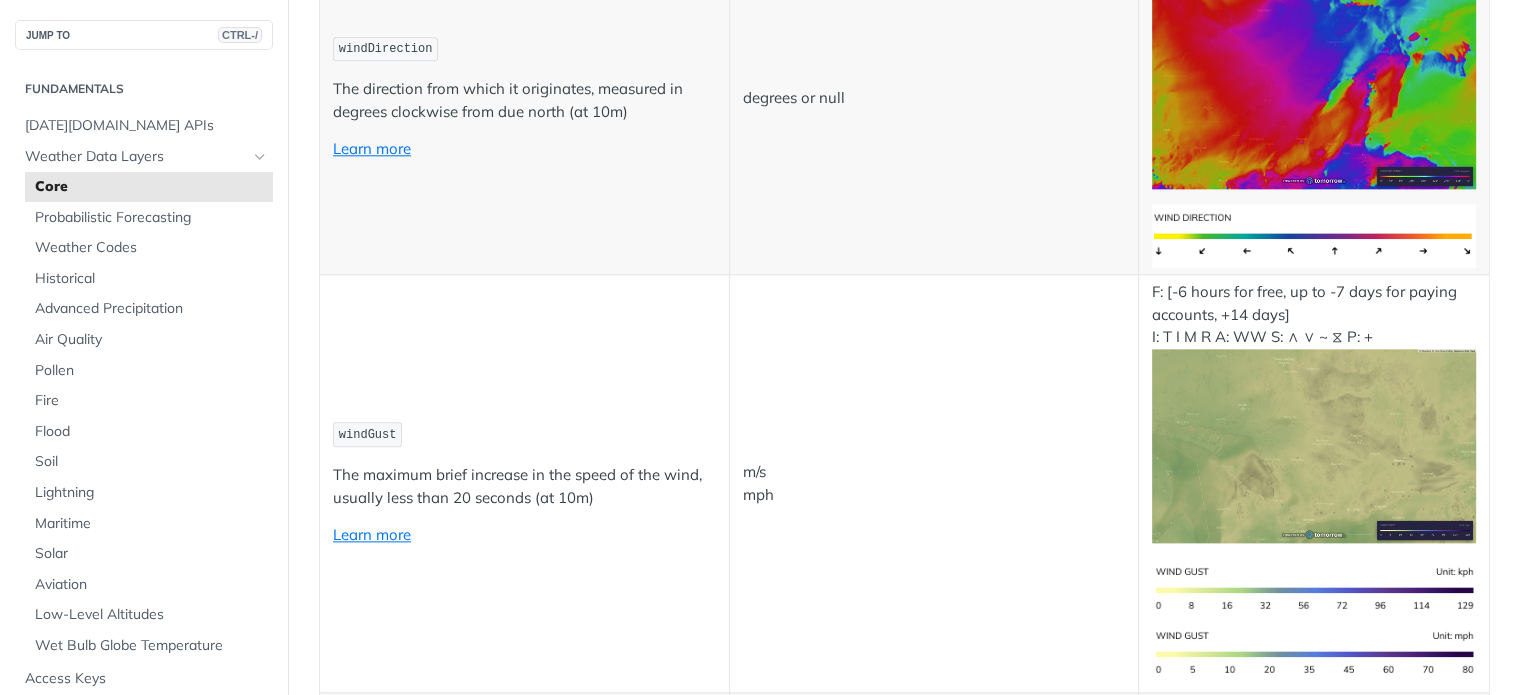 scroll, scrollTop: 2323, scrollLeft: 0, axis: vertical 